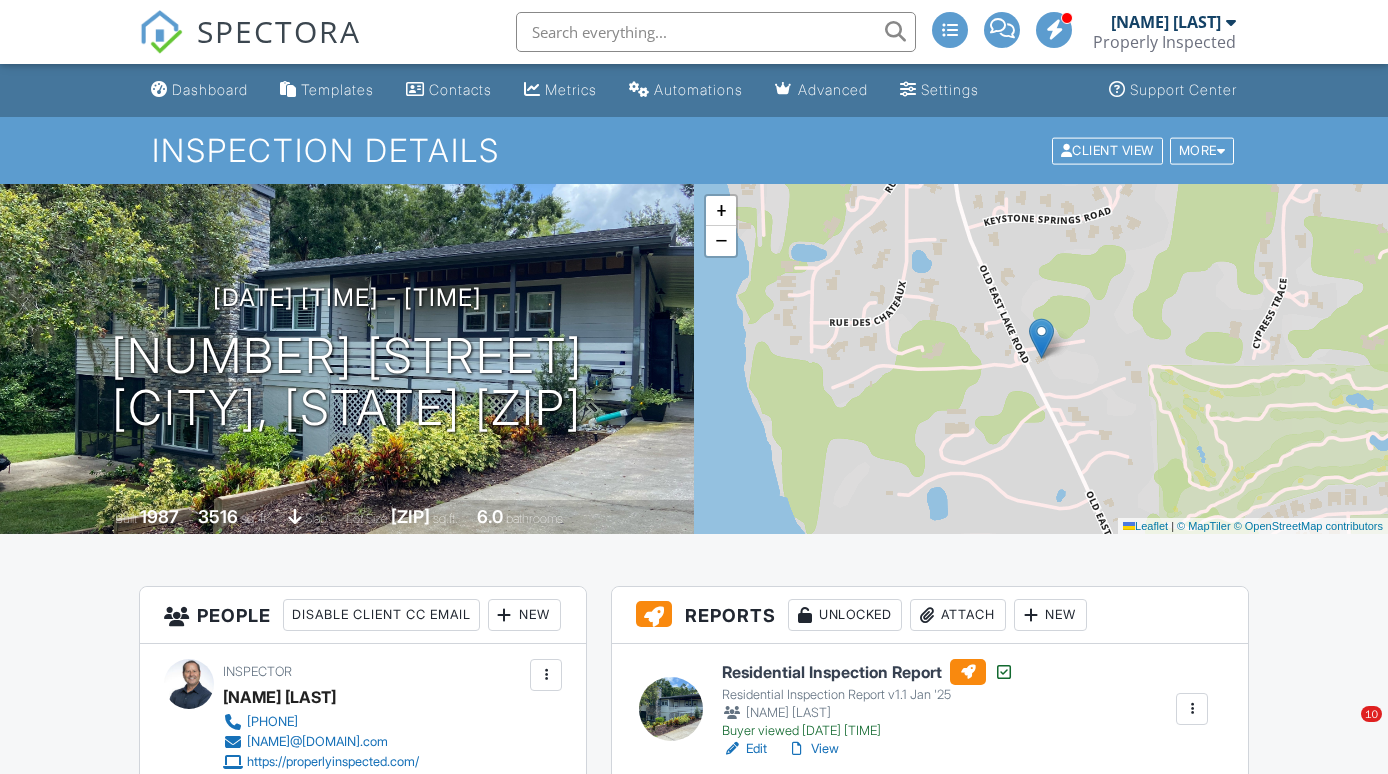 scroll, scrollTop: 2011, scrollLeft: 0, axis: vertical 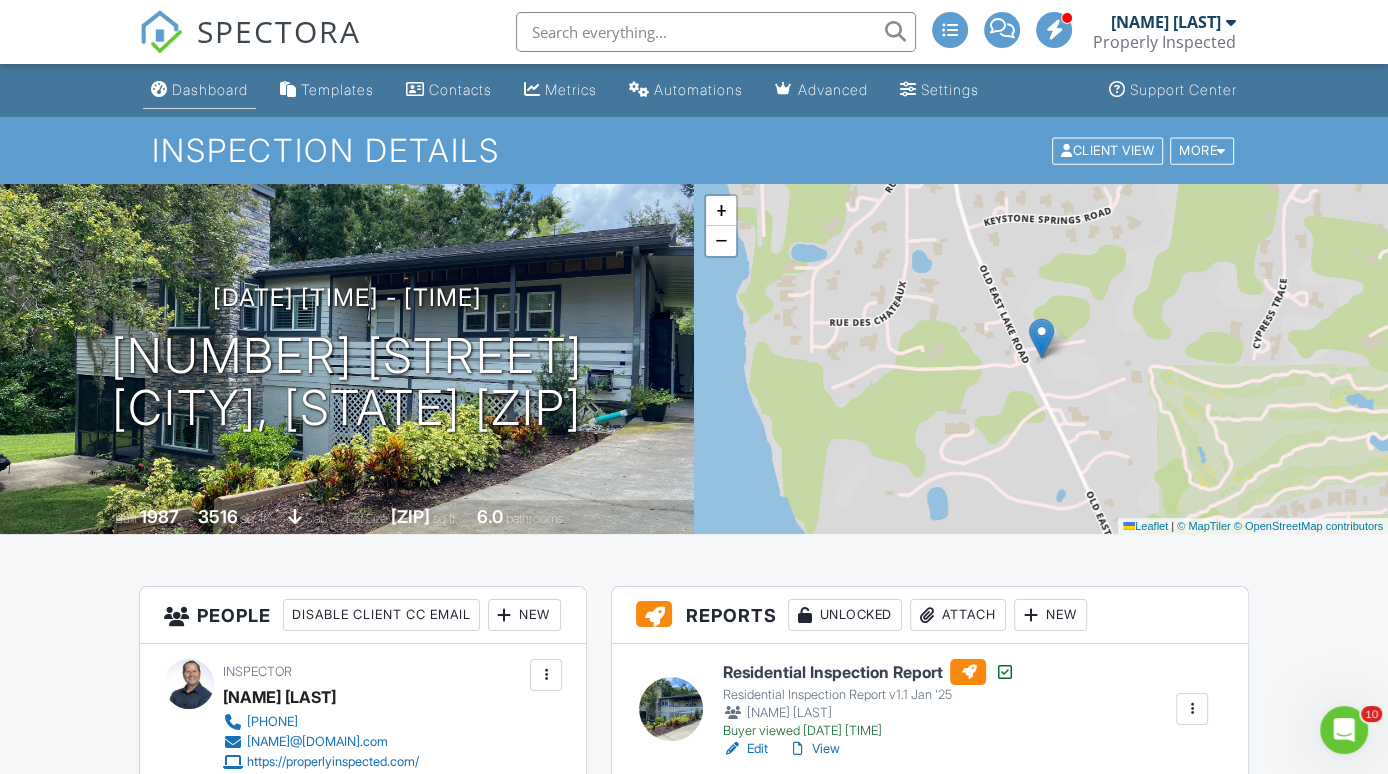 click on "Dashboard" at bounding box center (210, 89) 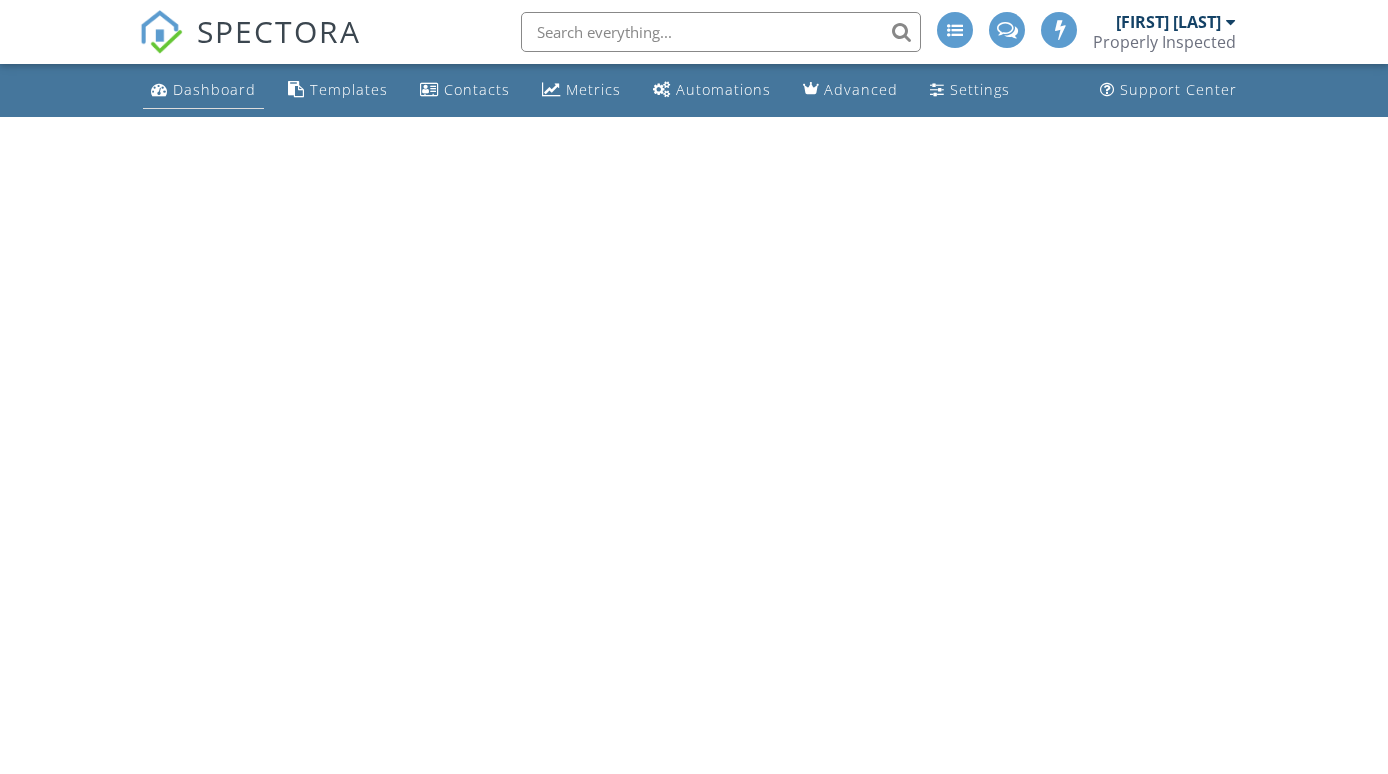 scroll, scrollTop: 0, scrollLeft: 0, axis: both 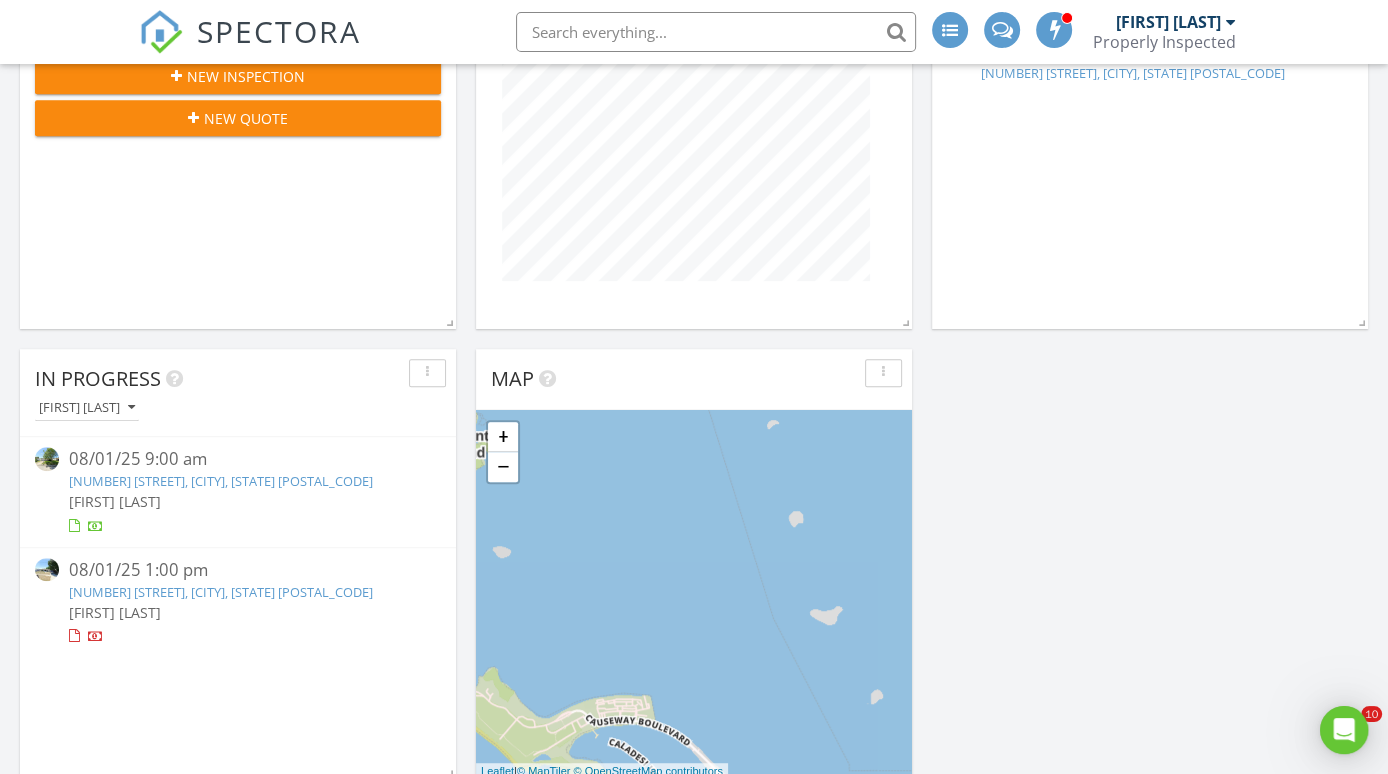 click on "10029 Freestone Ln, Port Richey, FL 34668" at bounding box center (221, 481) 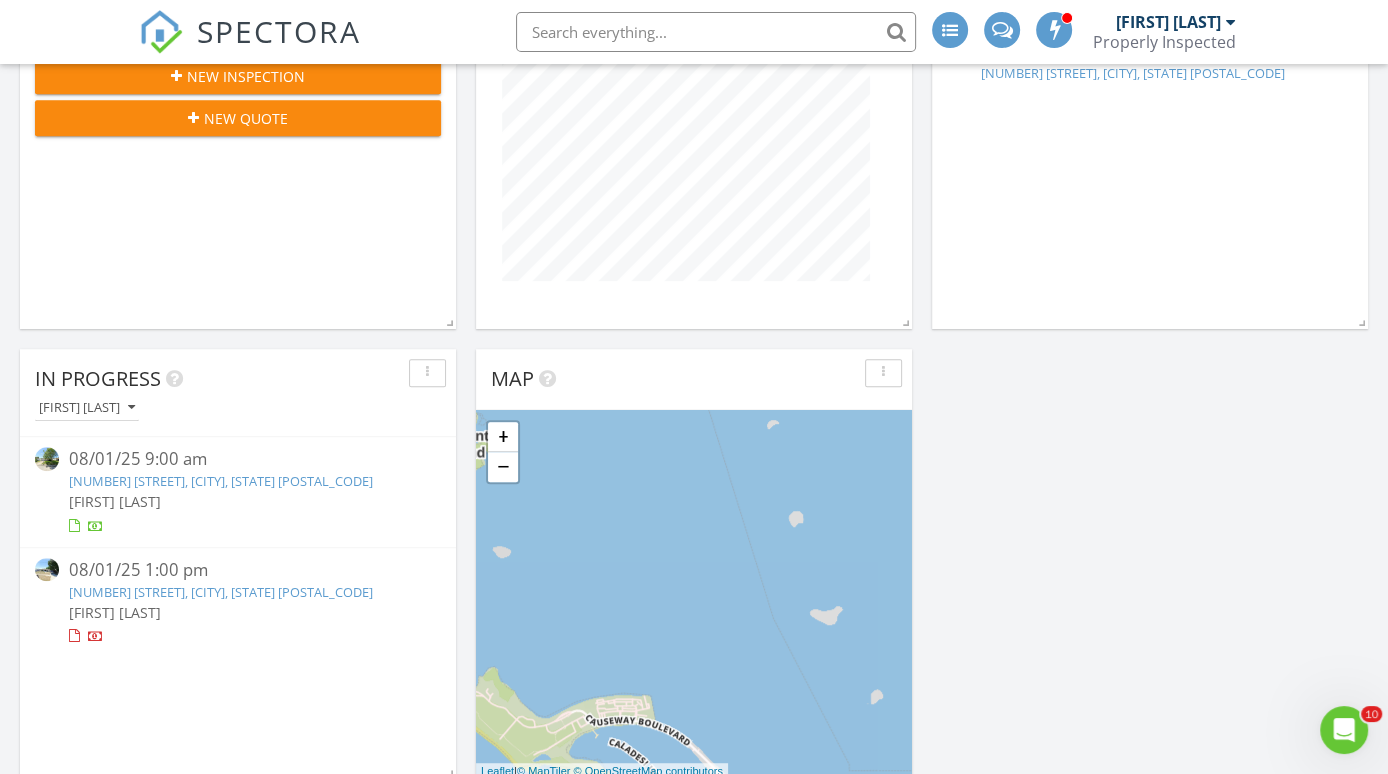 scroll, scrollTop: 565, scrollLeft: 0, axis: vertical 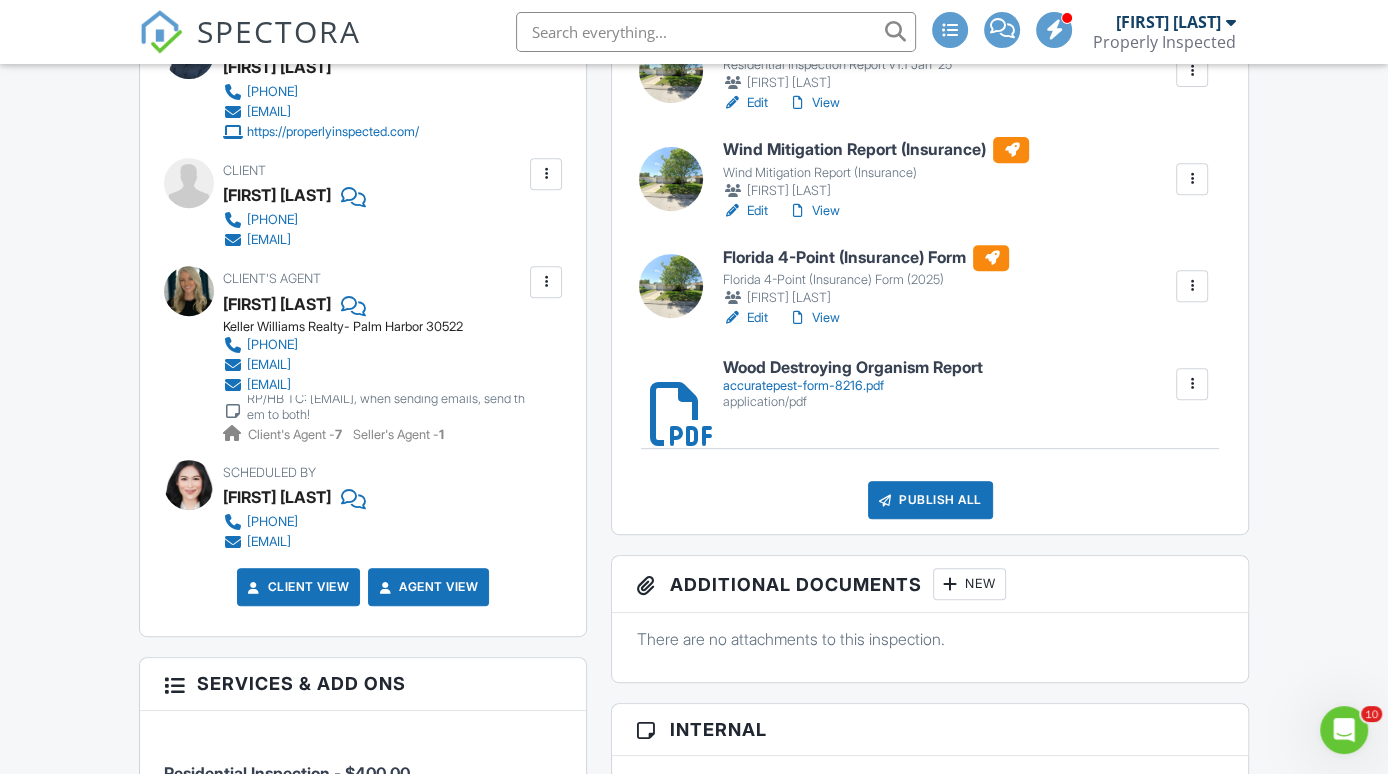 click on "View" at bounding box center (813, 318) 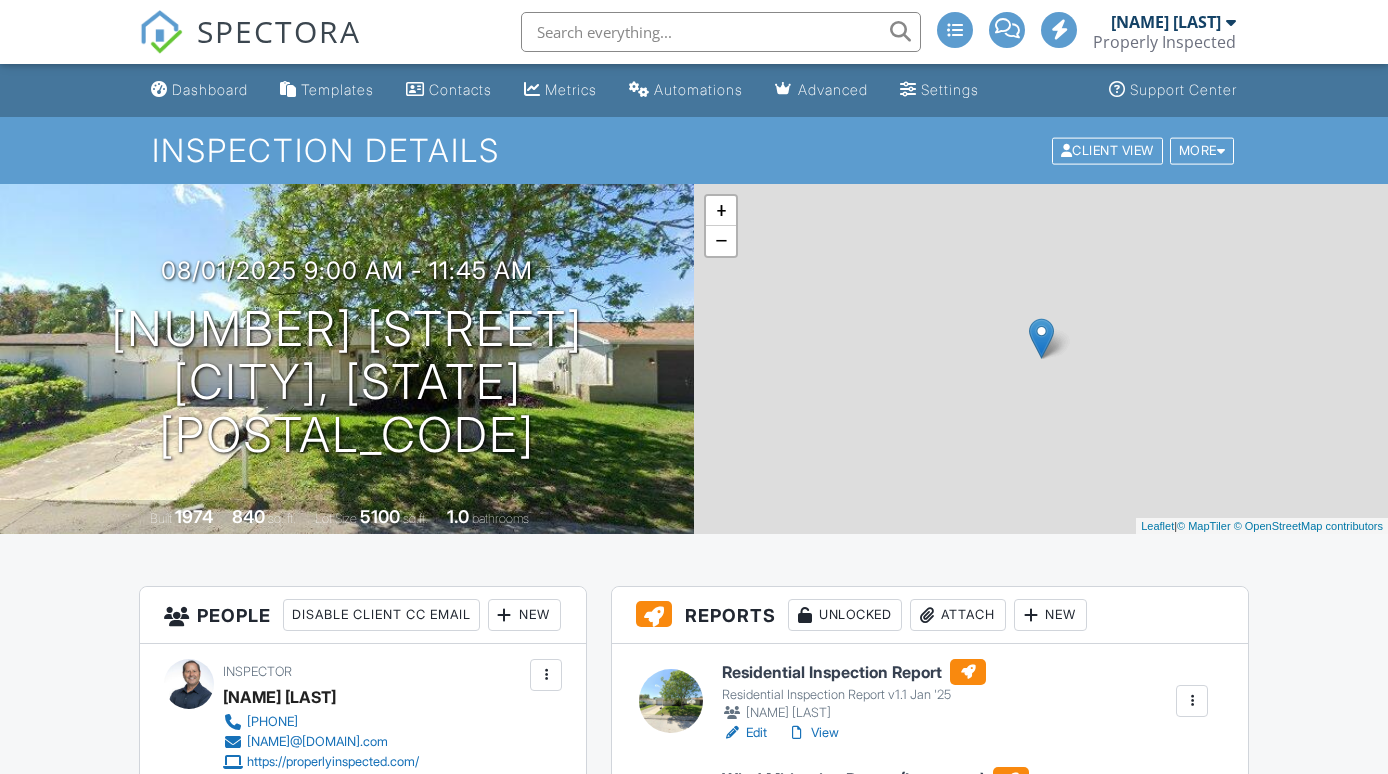 scroll, scrollTop: 630, scrollLeft: 0, axis: vertical 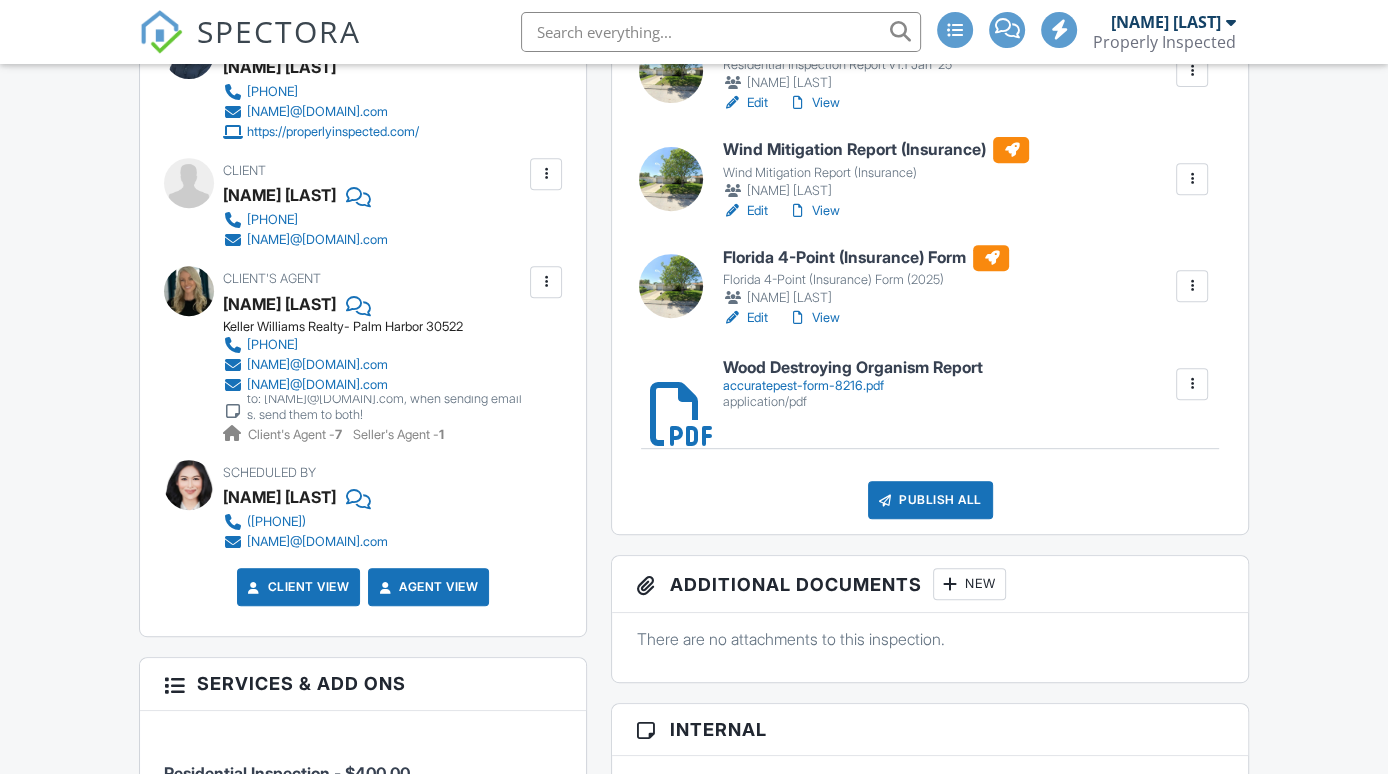 click on "View" at bounding box center [813, 211] 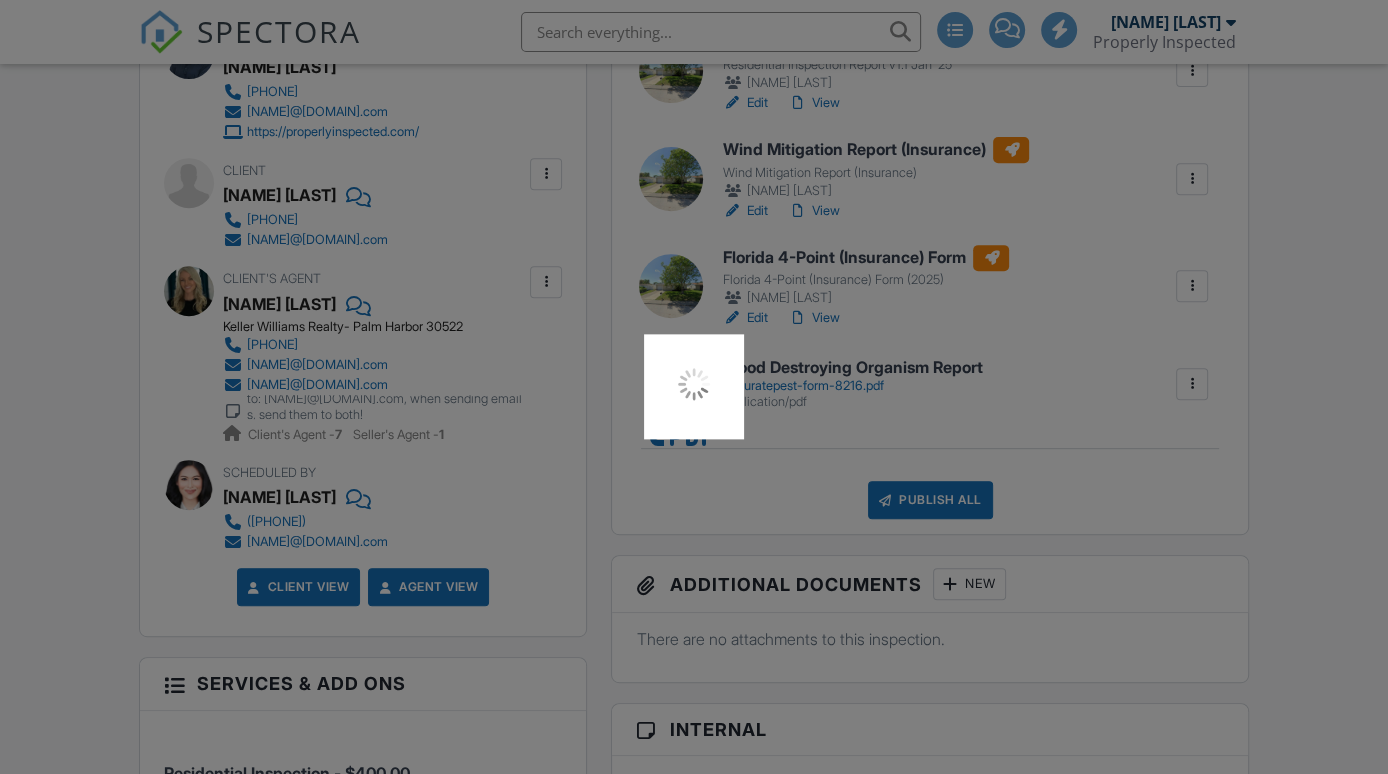 scroll, scrollTop: 0, scrollLeft: 0, axis: both 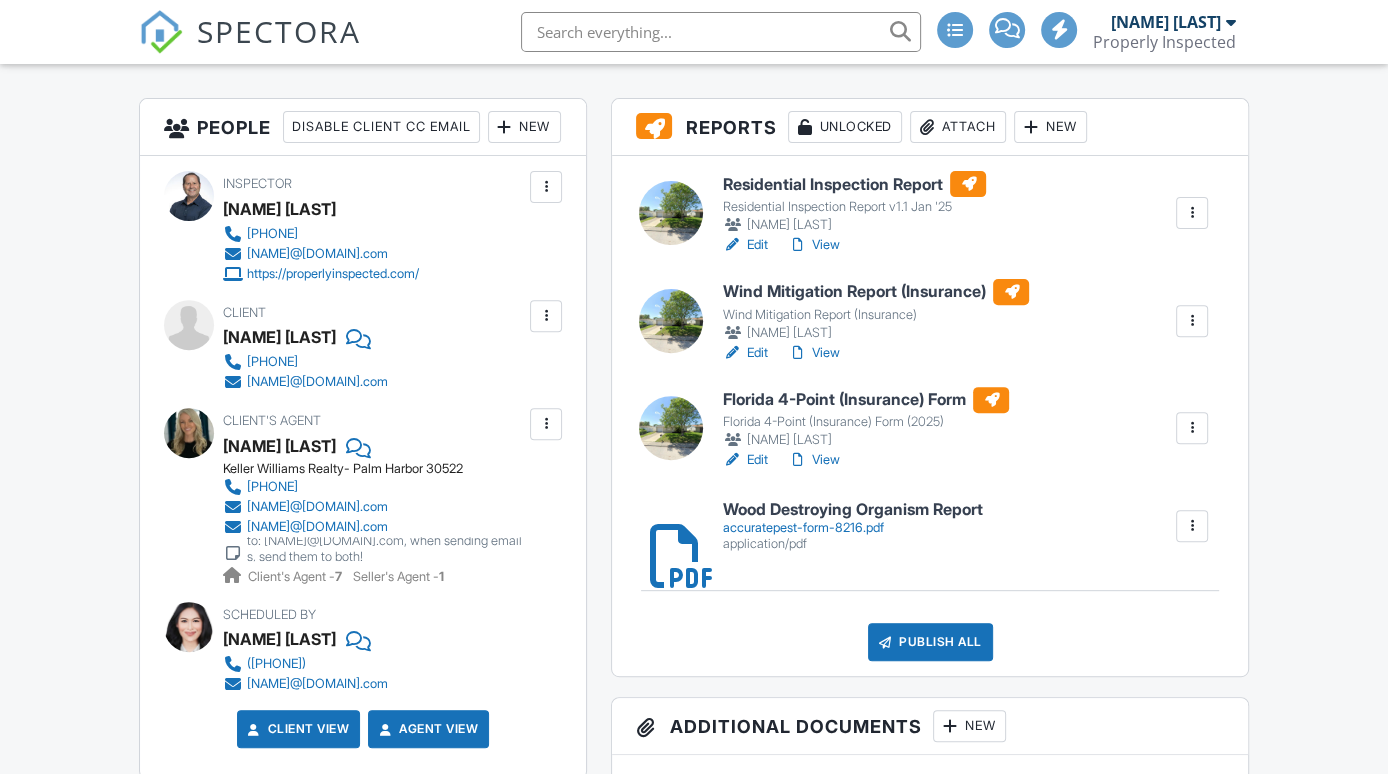 click on "View" at bounding box center [813, 245] 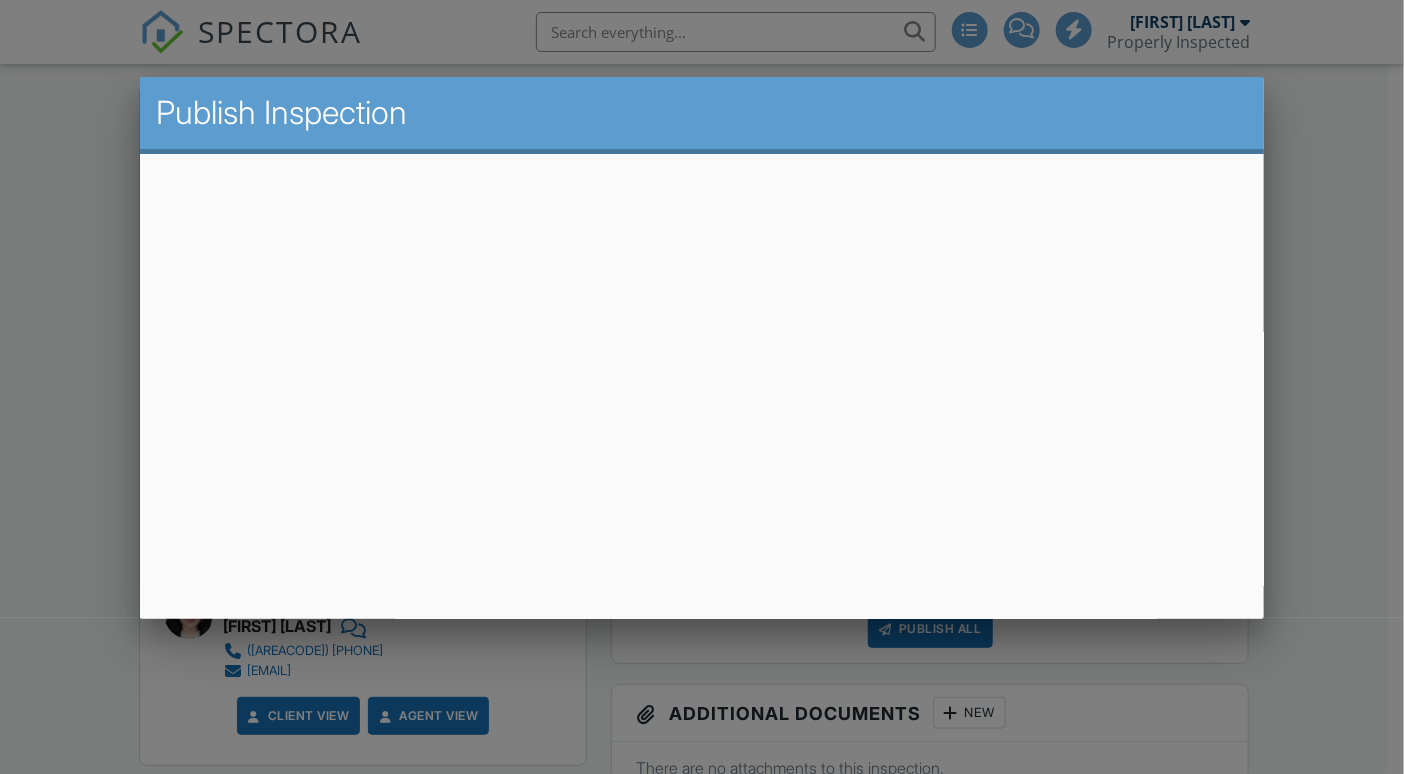 scroll, scrollTop: 501, scrollLeft: 0, axis: vertical 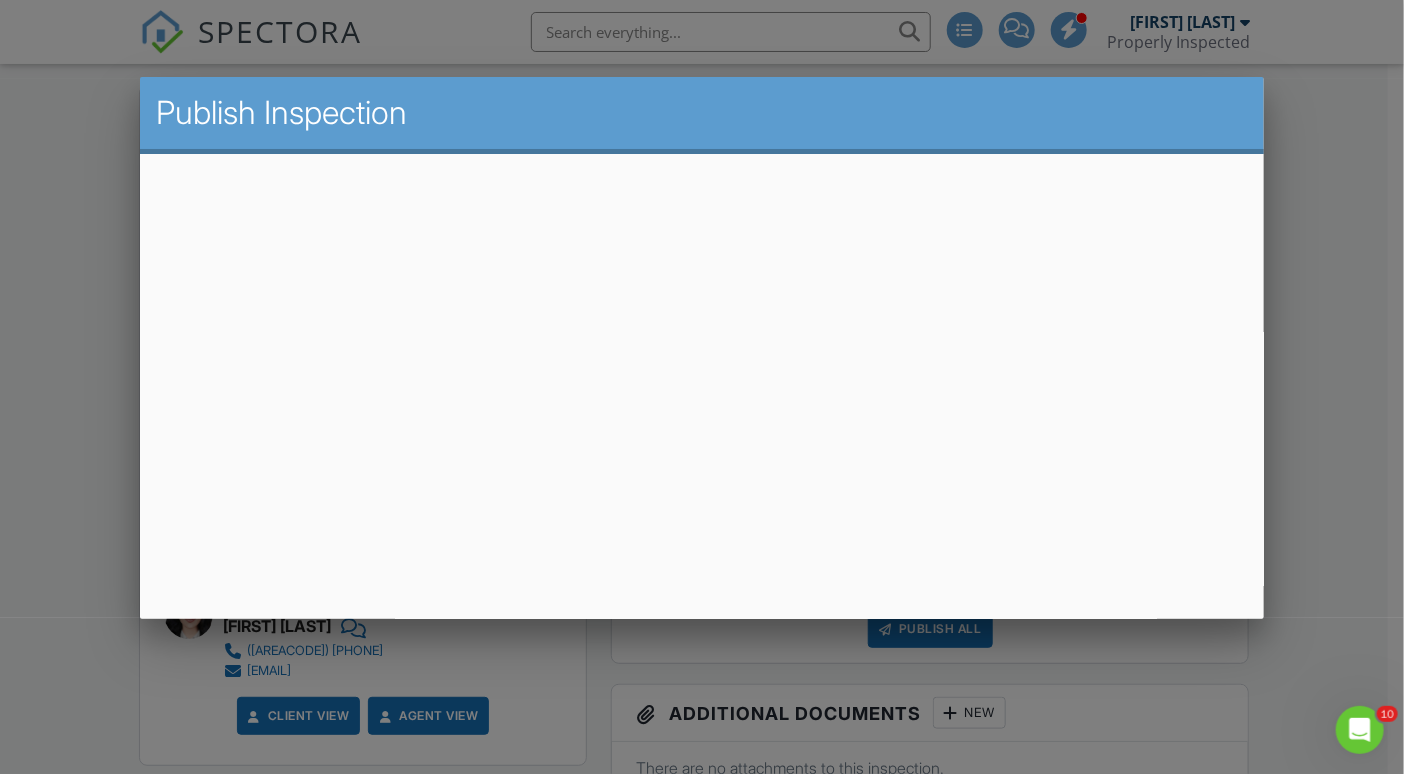 click at bounding box center (702, 384) 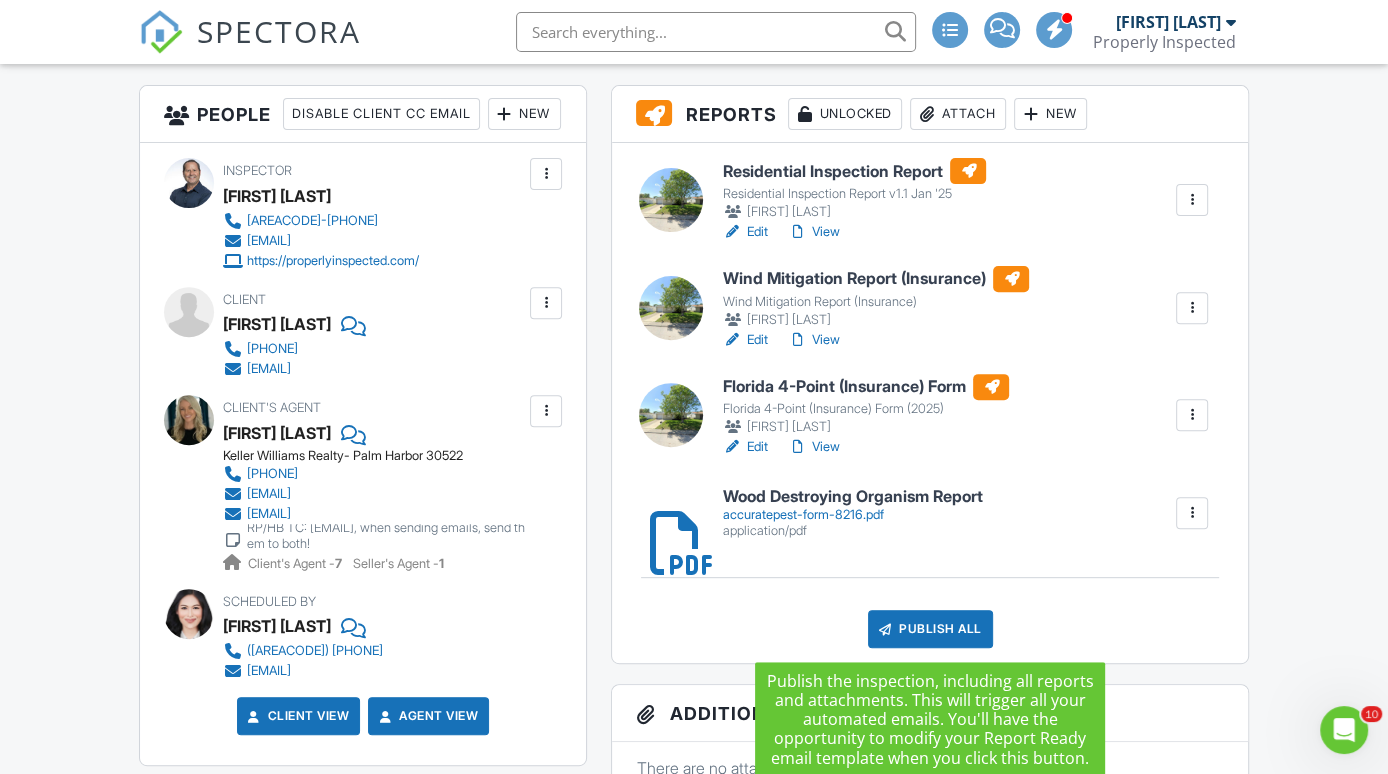 click on "Publish All" at bounding box center [930, 629] 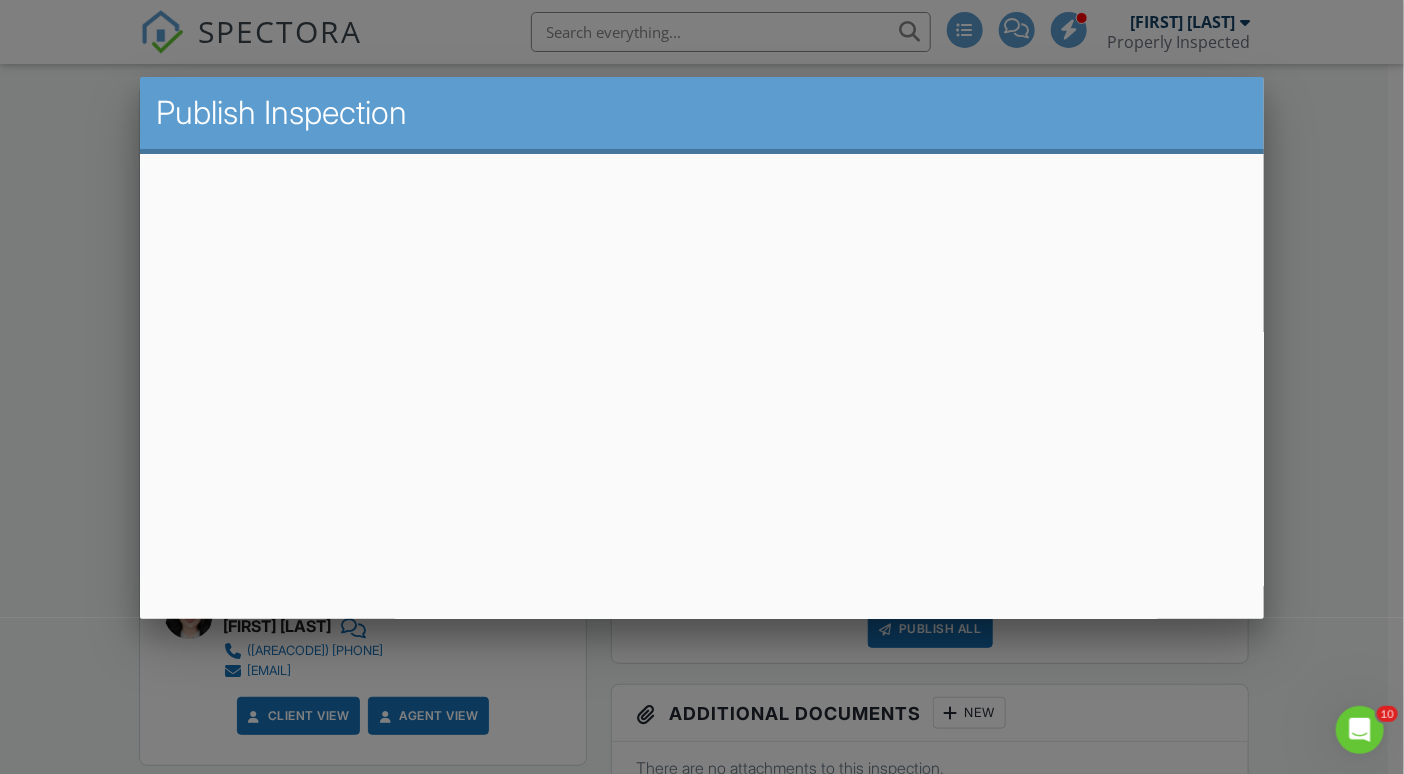 click at bounding box center (702, 384) 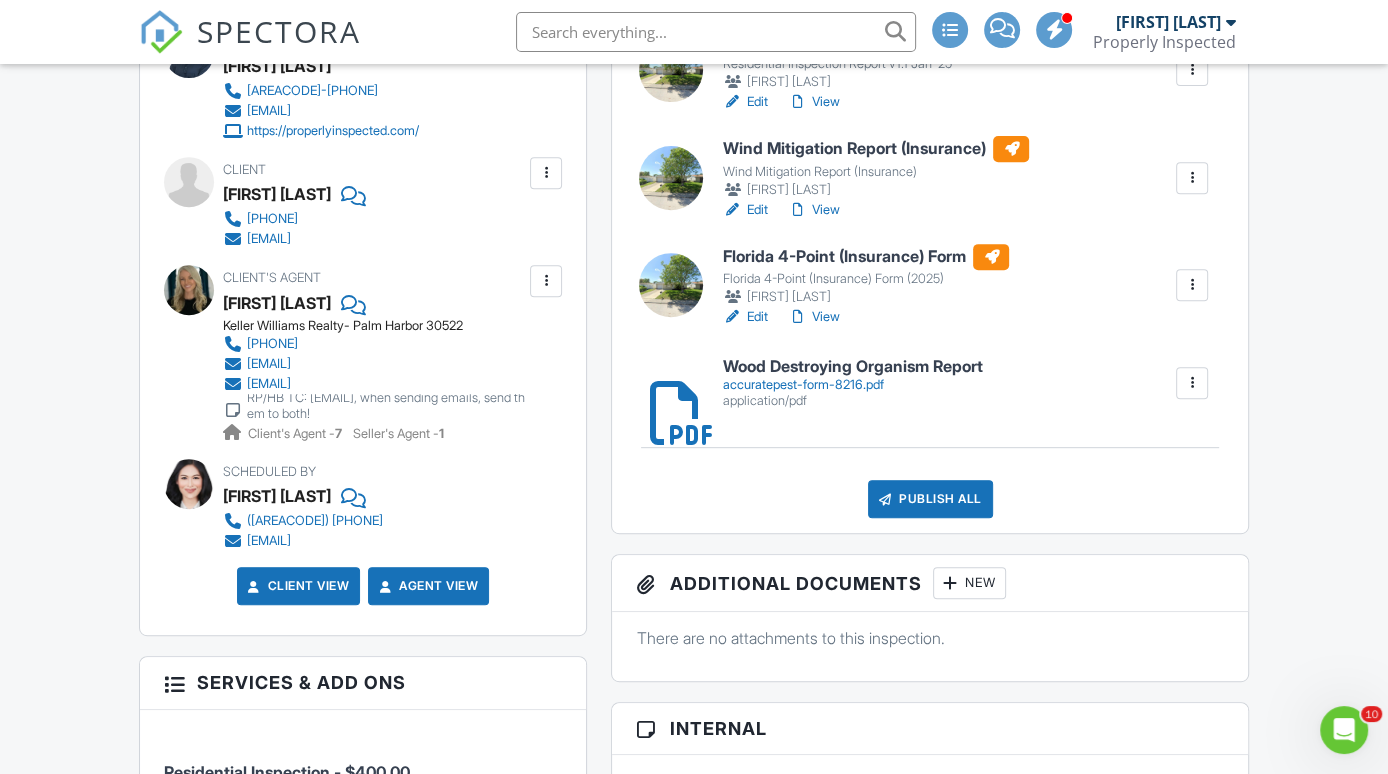 scroll, scrollTop: 656, scrollLeft: 0, axis: vertical 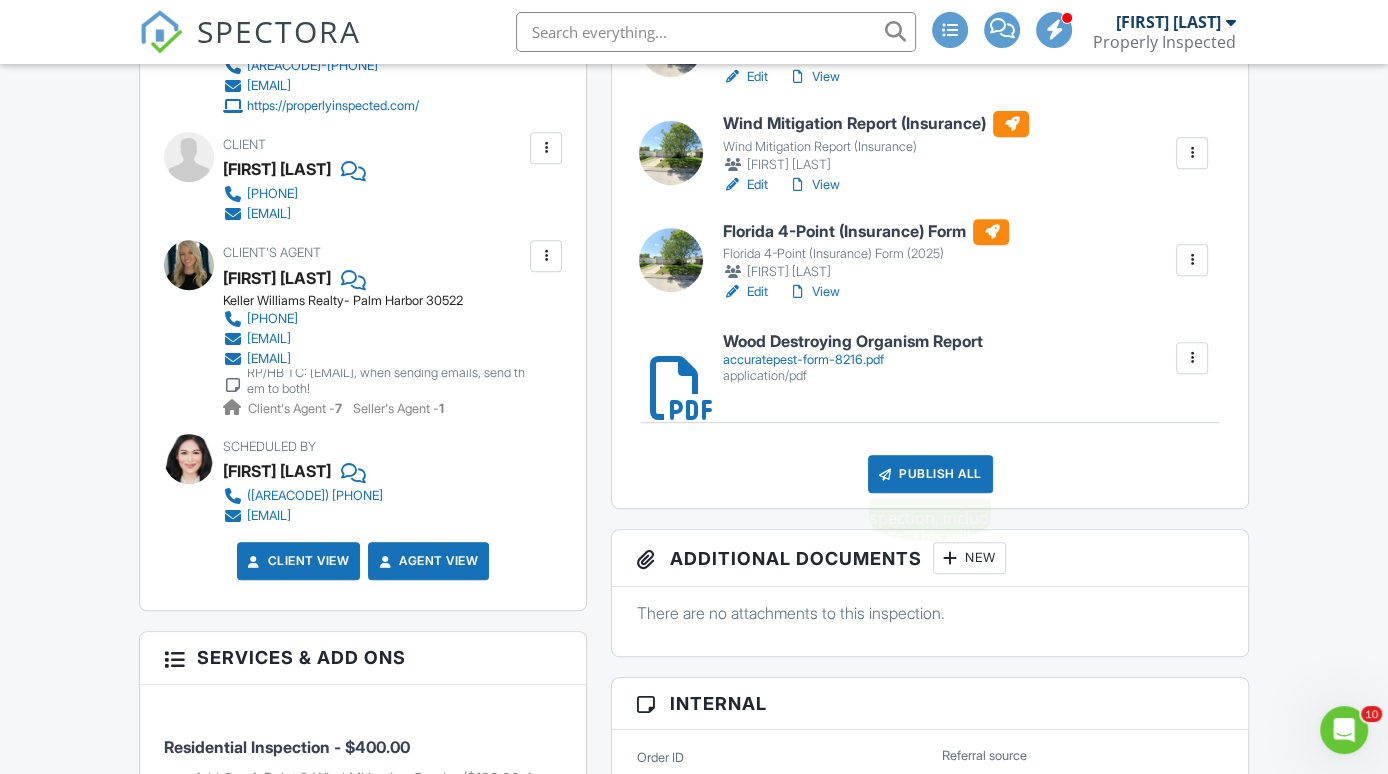 click on "Publish All" at bounding box center (930, 474) 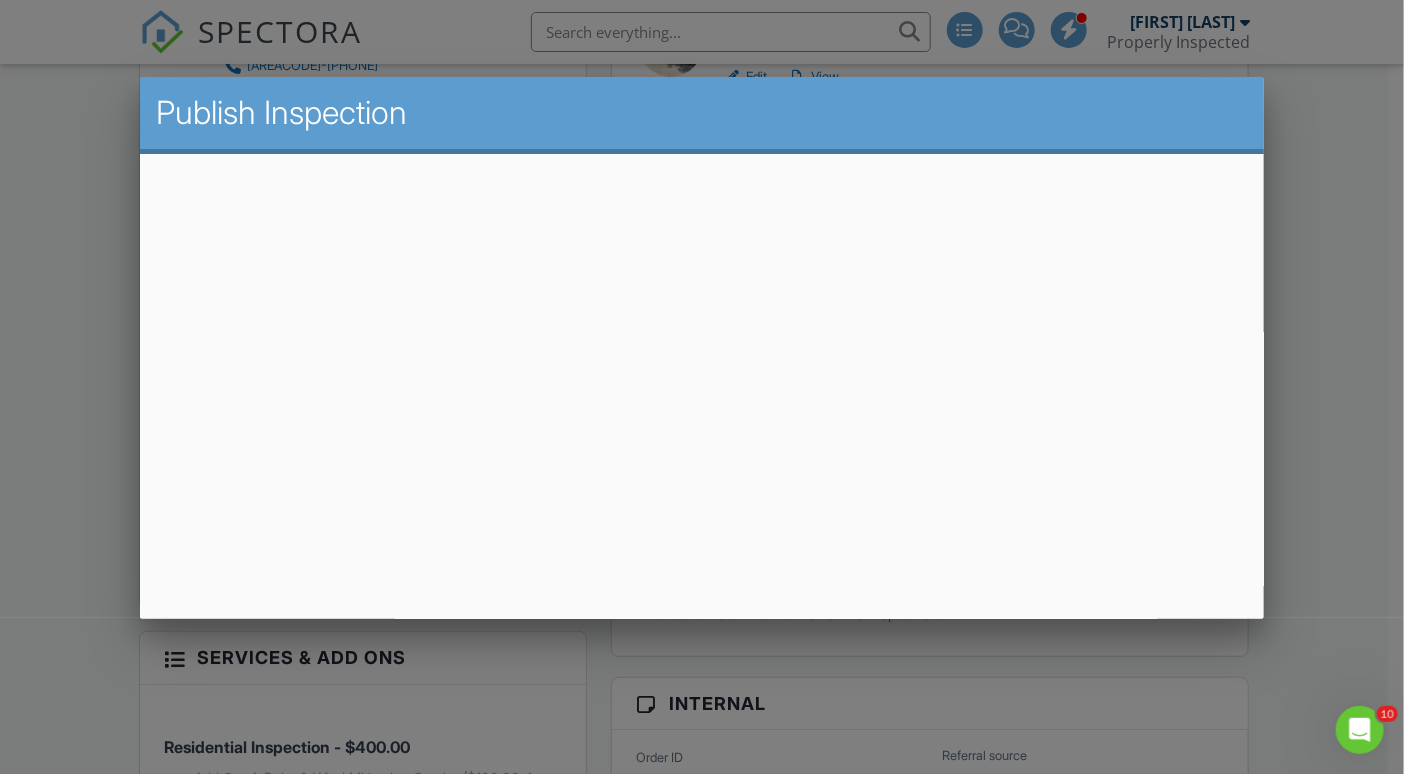 click at bounding box center [702, 384] 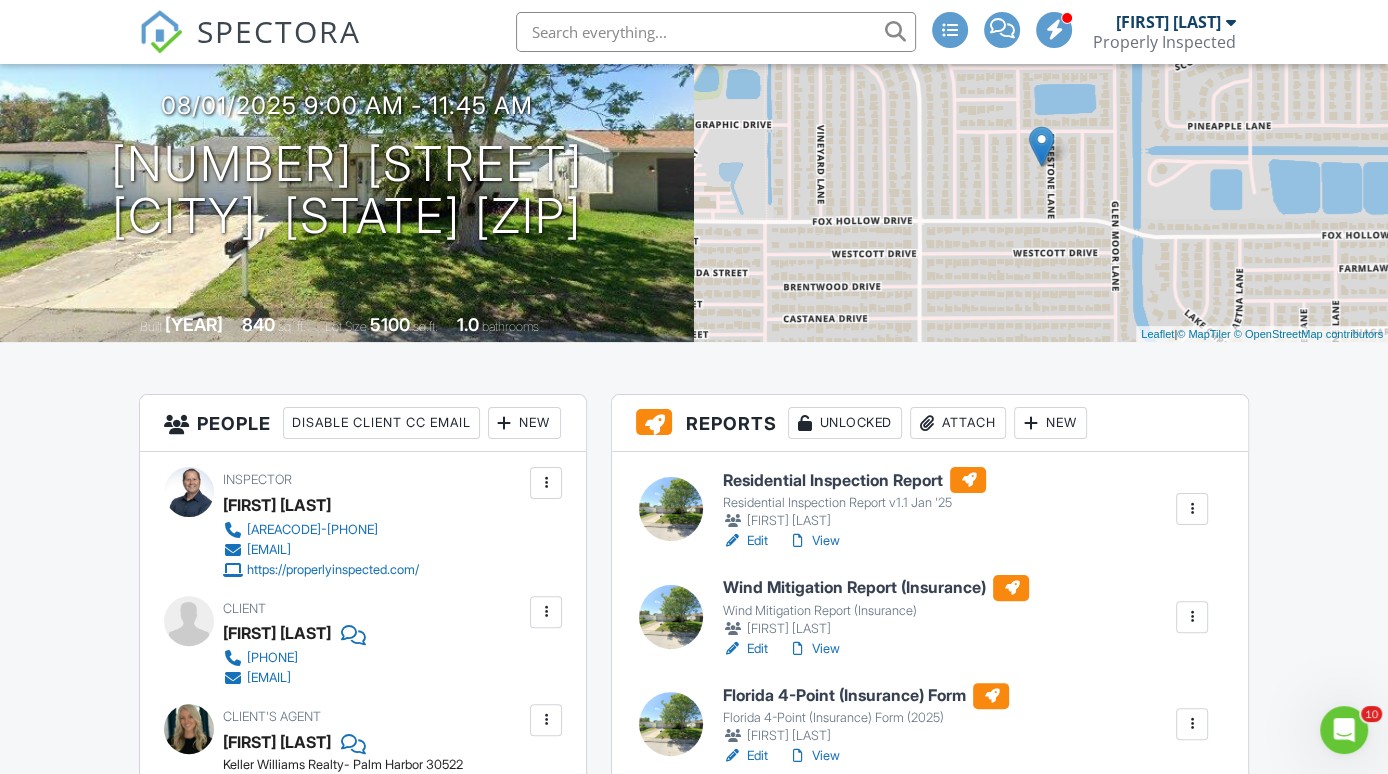 scroll, scrollTop: 0, scrollLeft: 0, axis: both 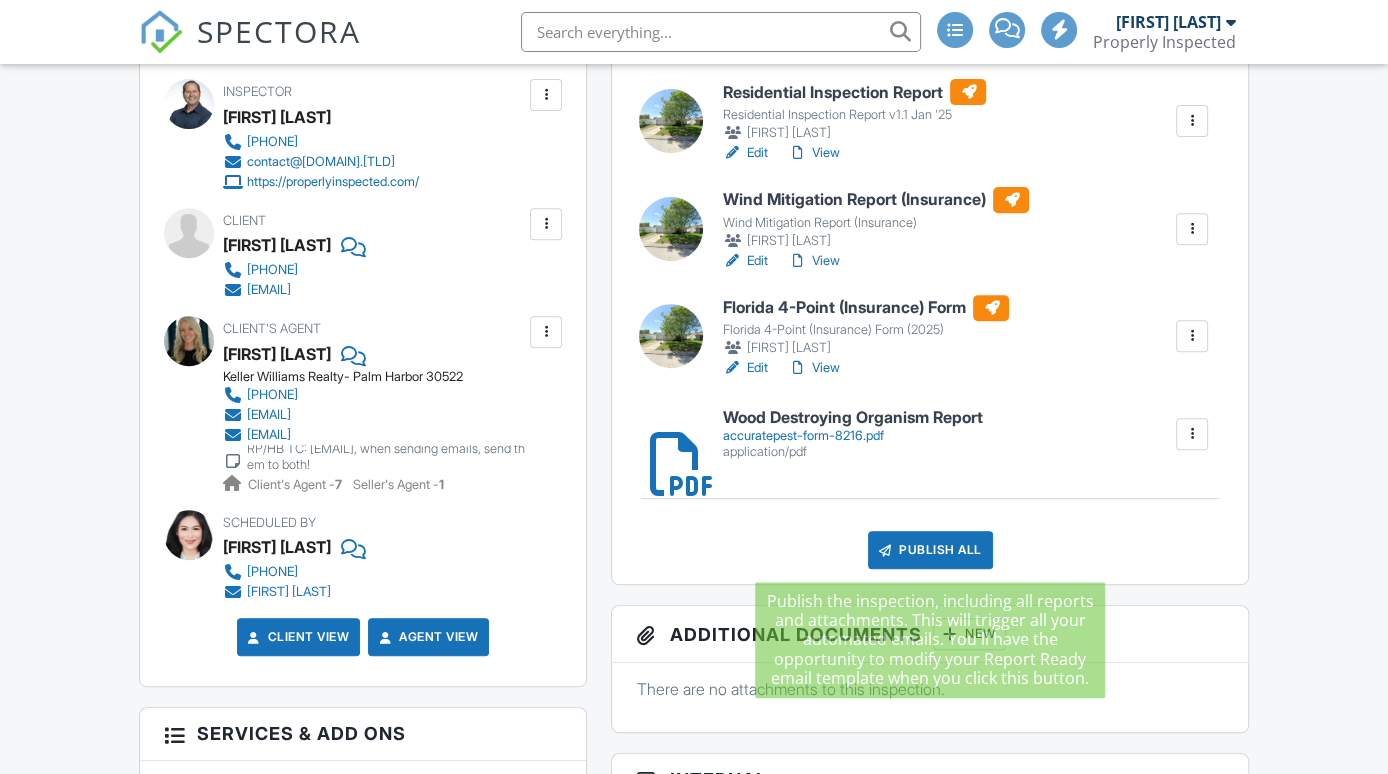 click on "Publish All" at bounding box center [930, 550] 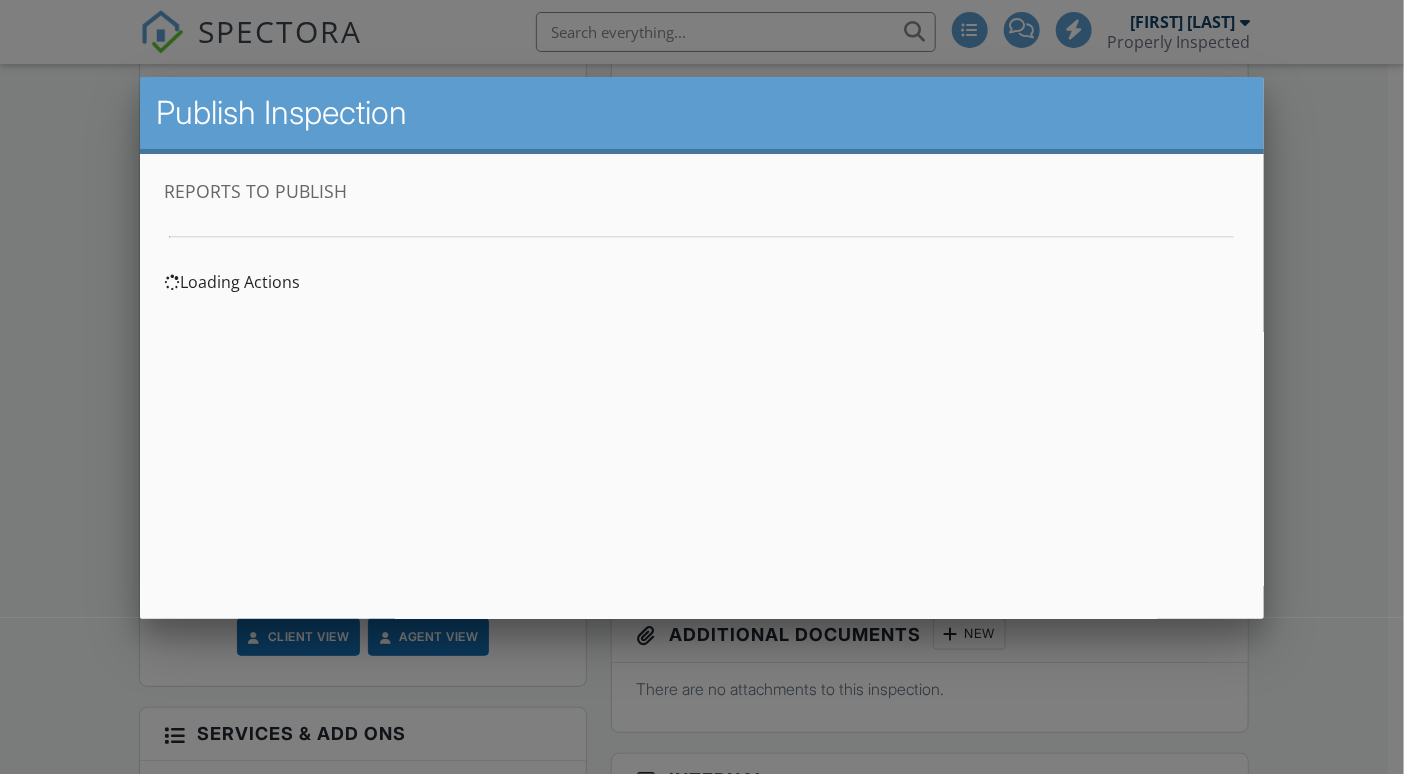 scroll, scrollTop: 0, scrollLeft: 0, axis: both 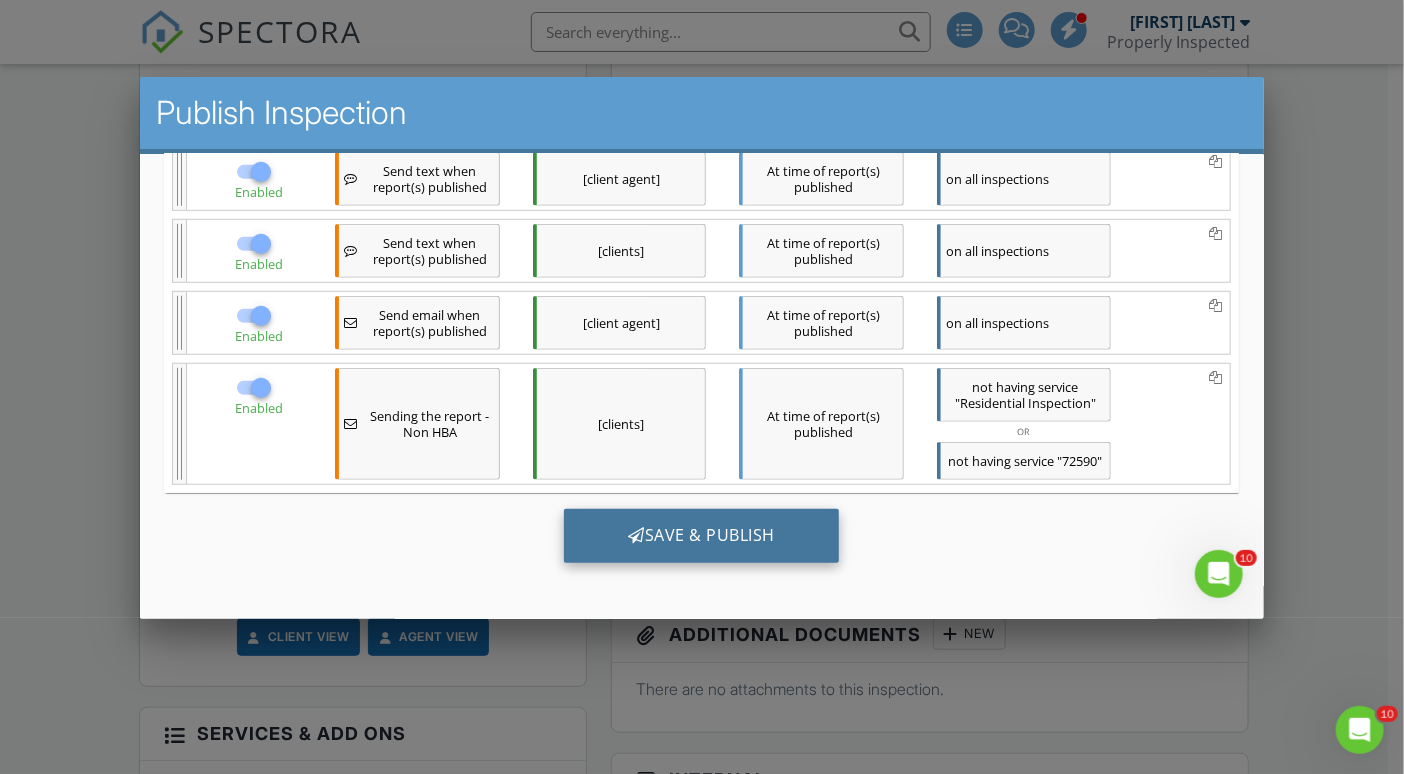 click on "Save & Publish" at bounding box center (701, 536) 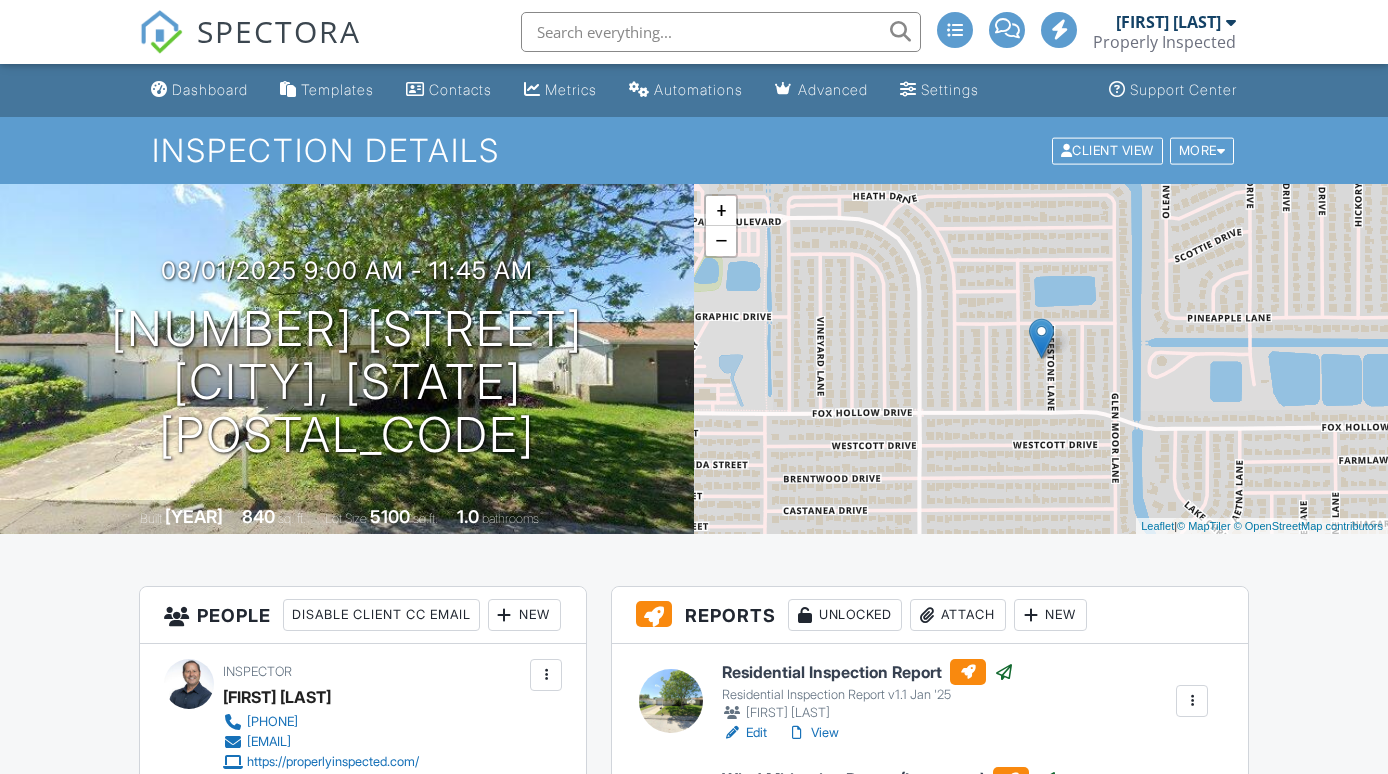 scroll, scrollTop: 0, scrollLeft: 0, axis: both 